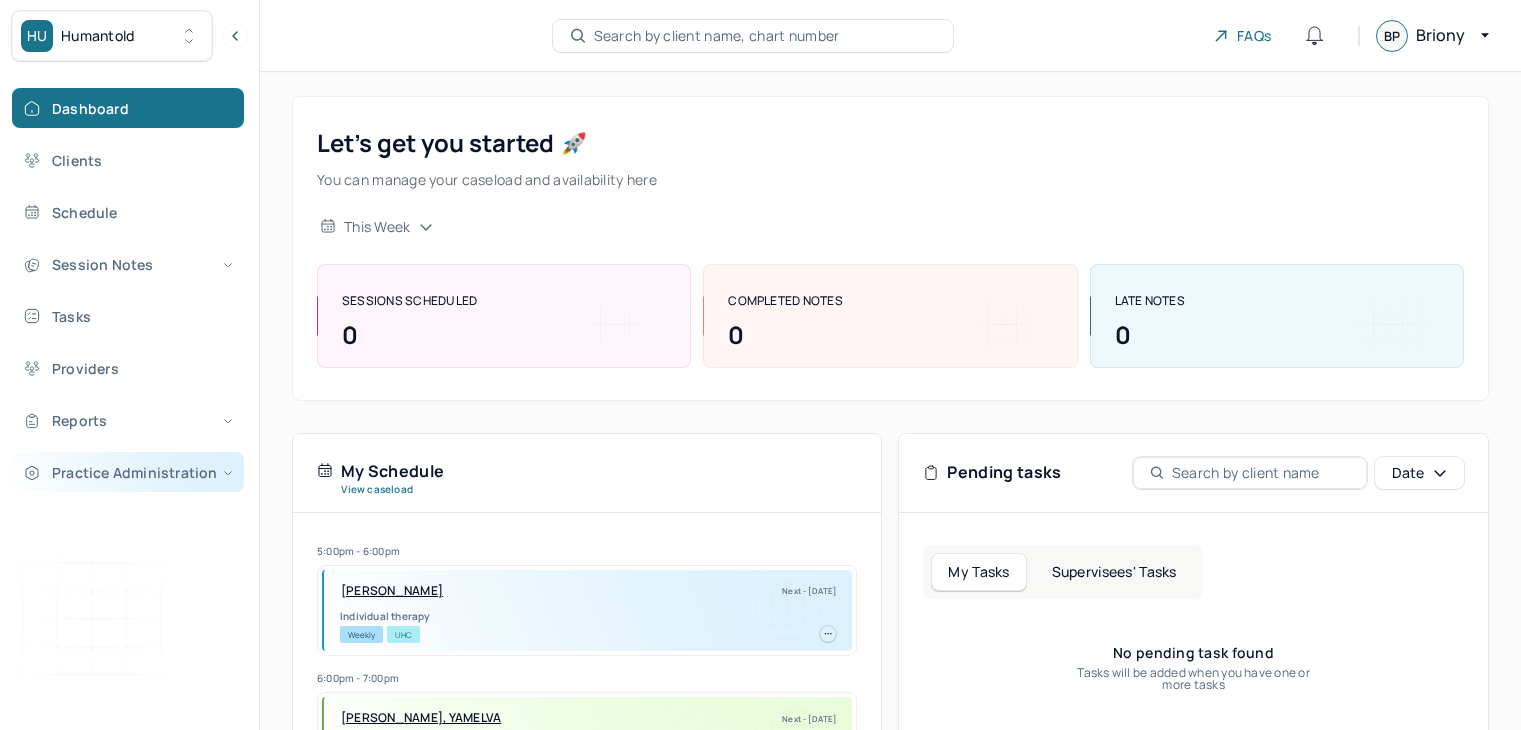scroll, scrollTop: 0, scrollLeft: 0, axis: both 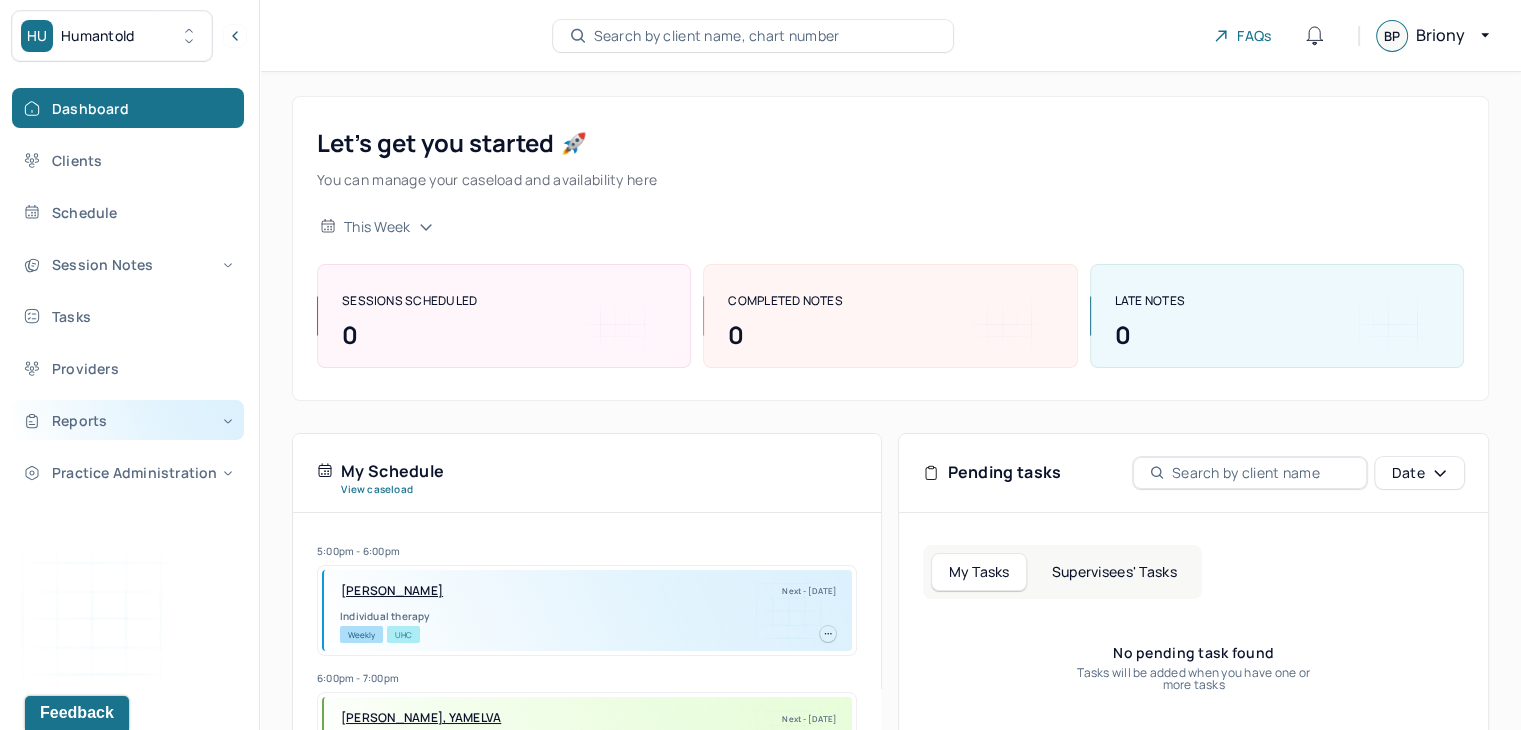 click on "Reports" at bounding box center [128, 420] 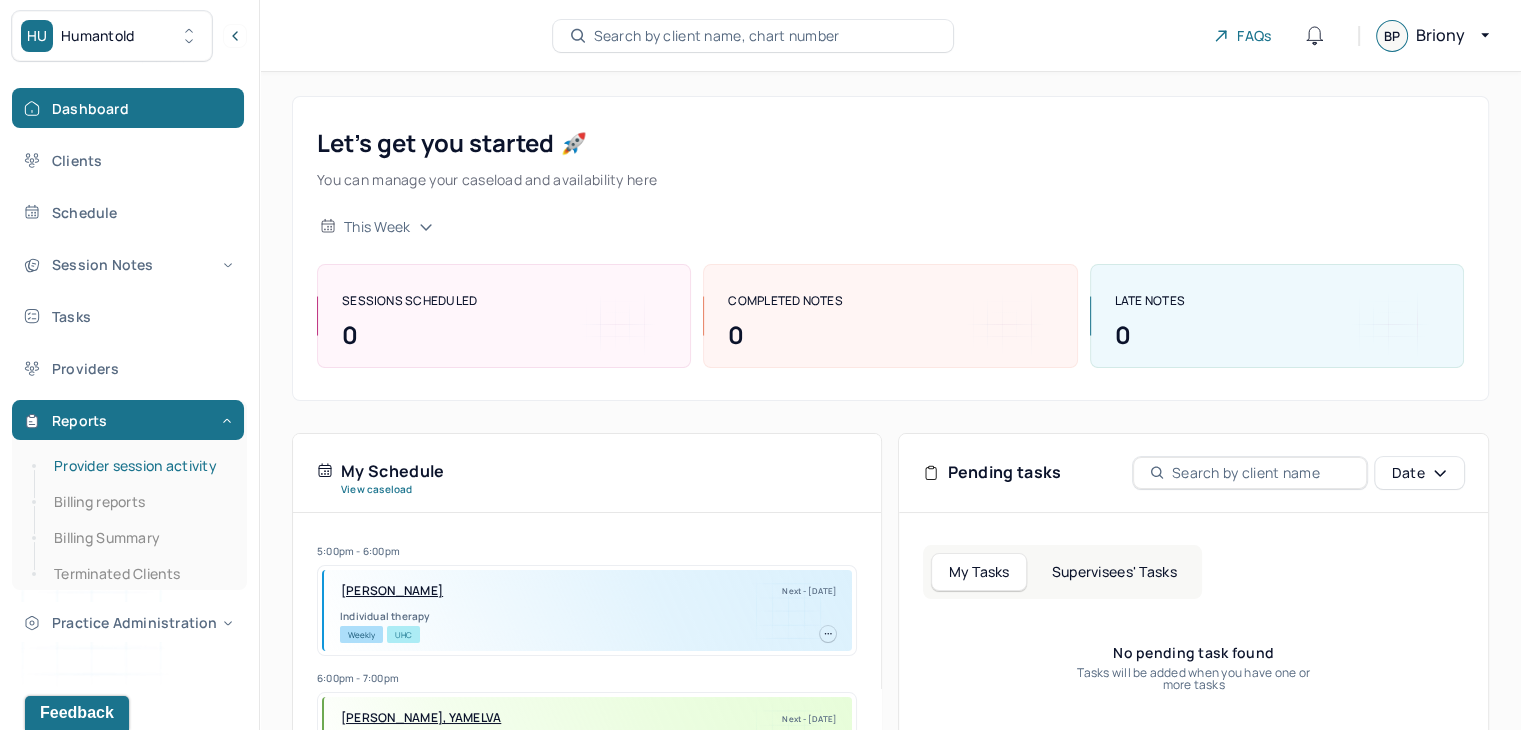 click on "Provider session activity" at bounding box center (139, 466) 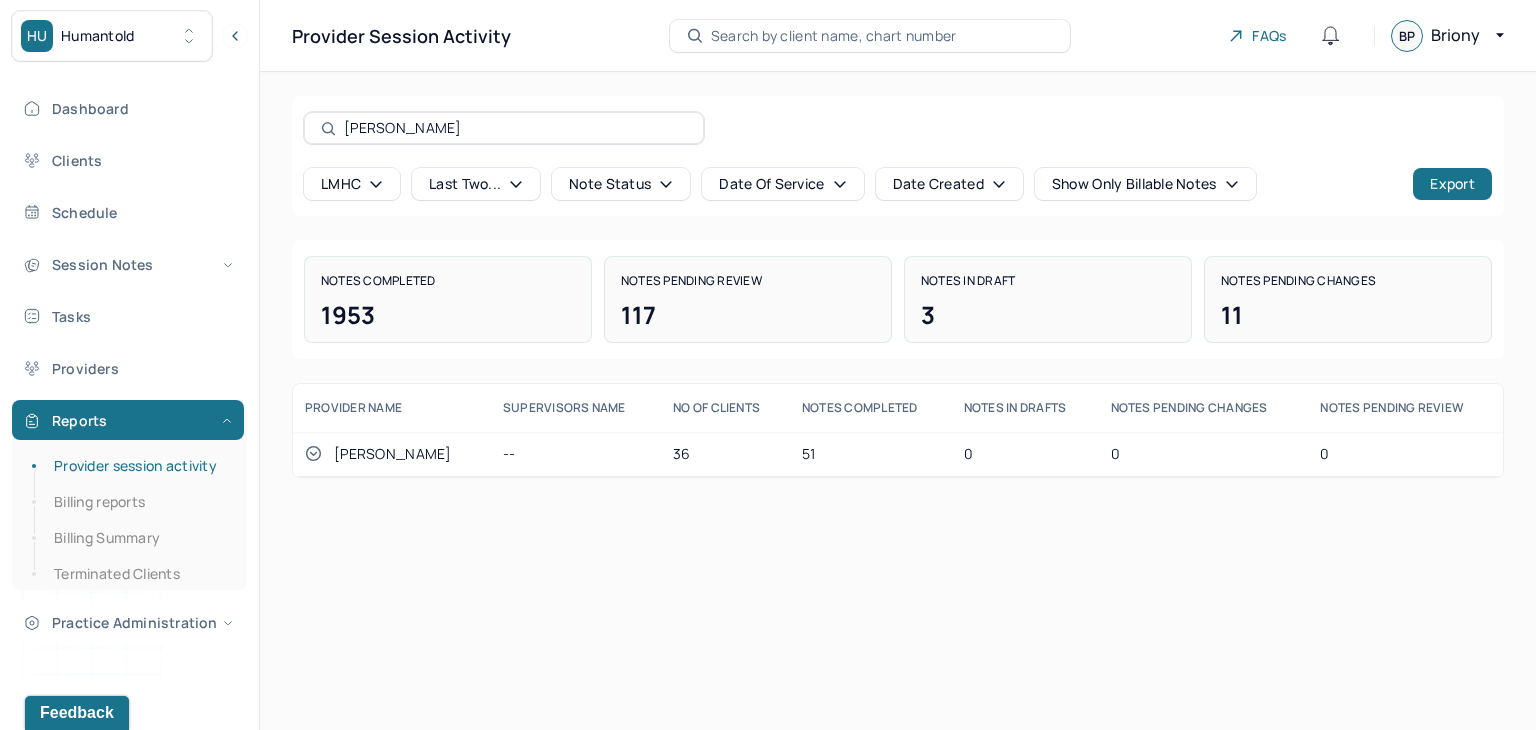 click on "[PERSON_NAME]" at bounding box center (515, 128) 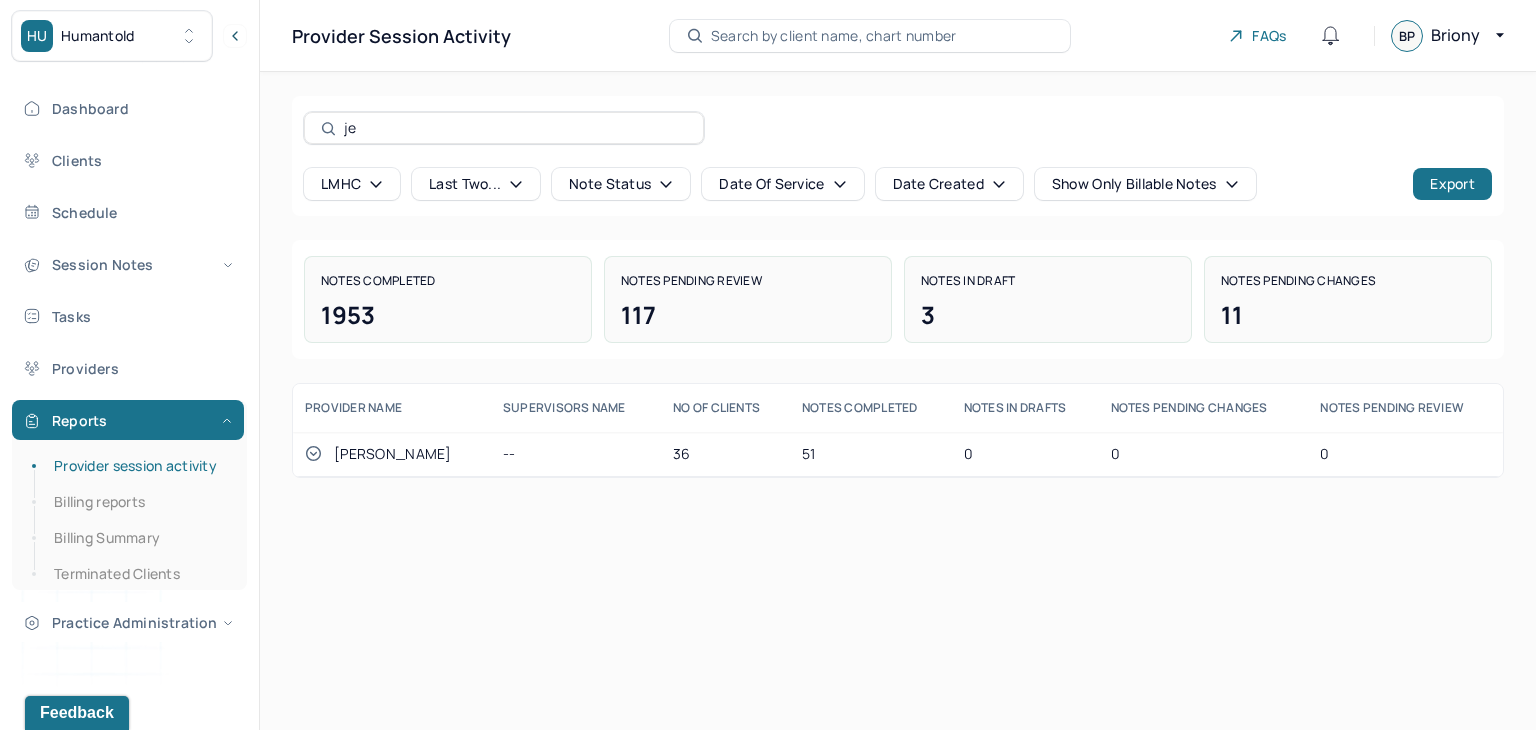 type on "j" 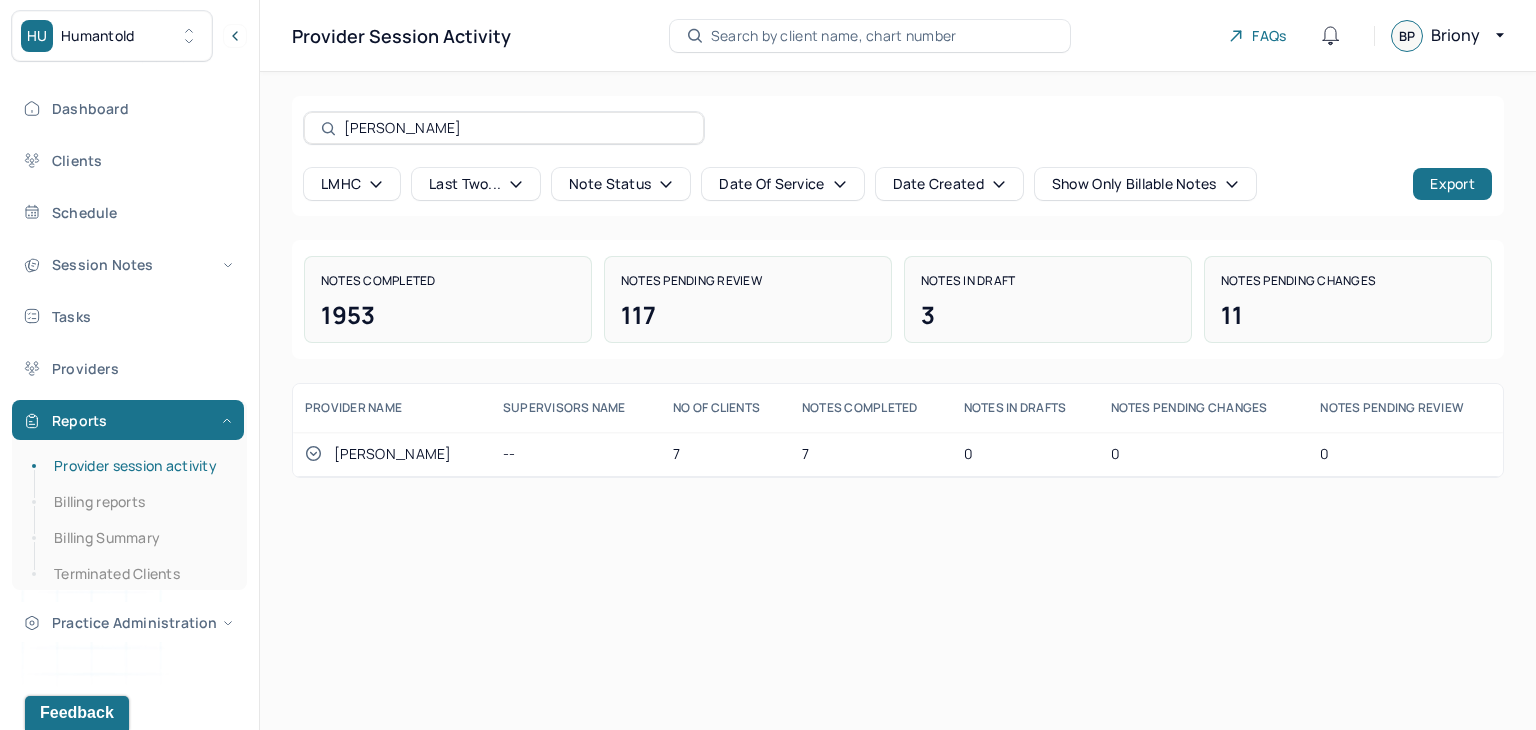type on "[PERSON_NAME]" 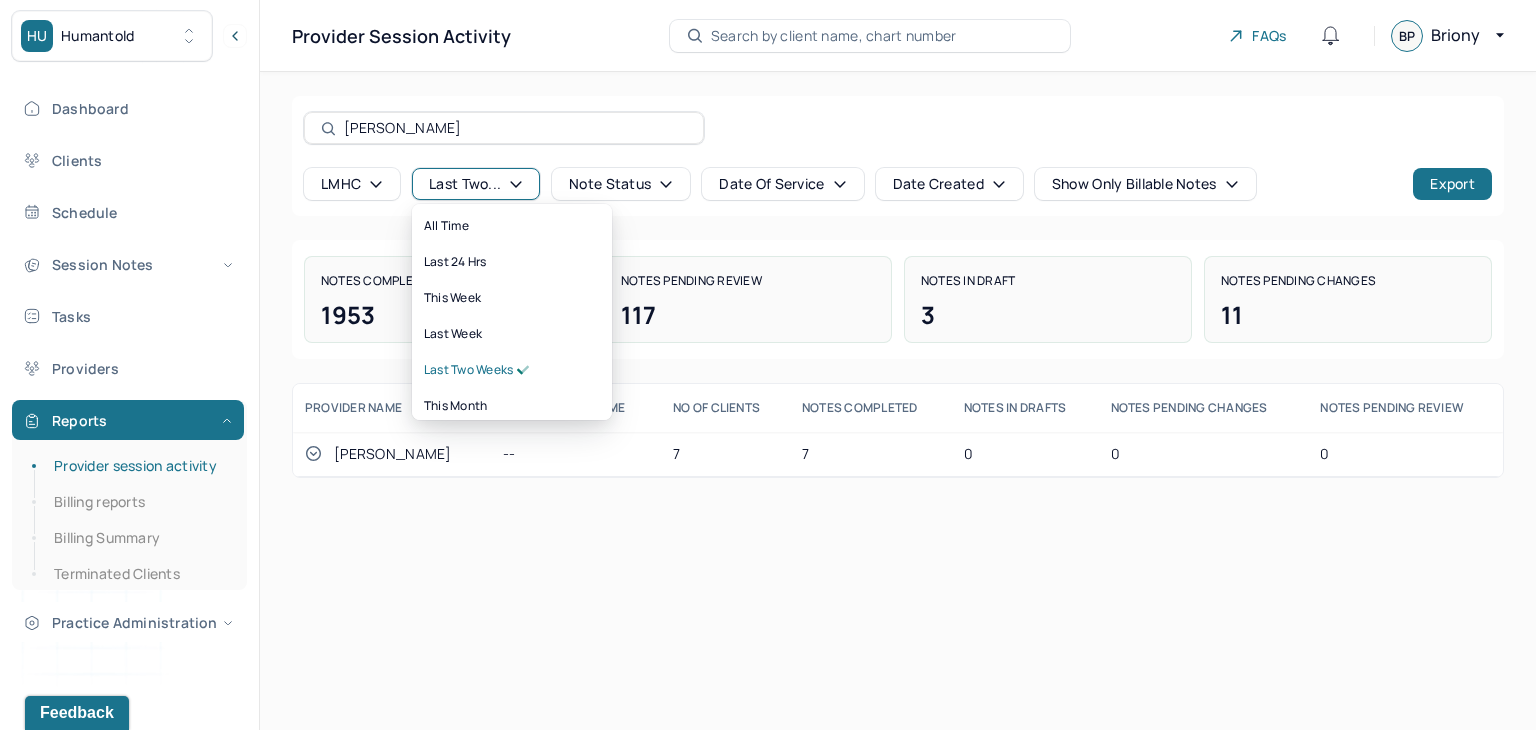 click on "last two..." at bounding box center (476, 184) 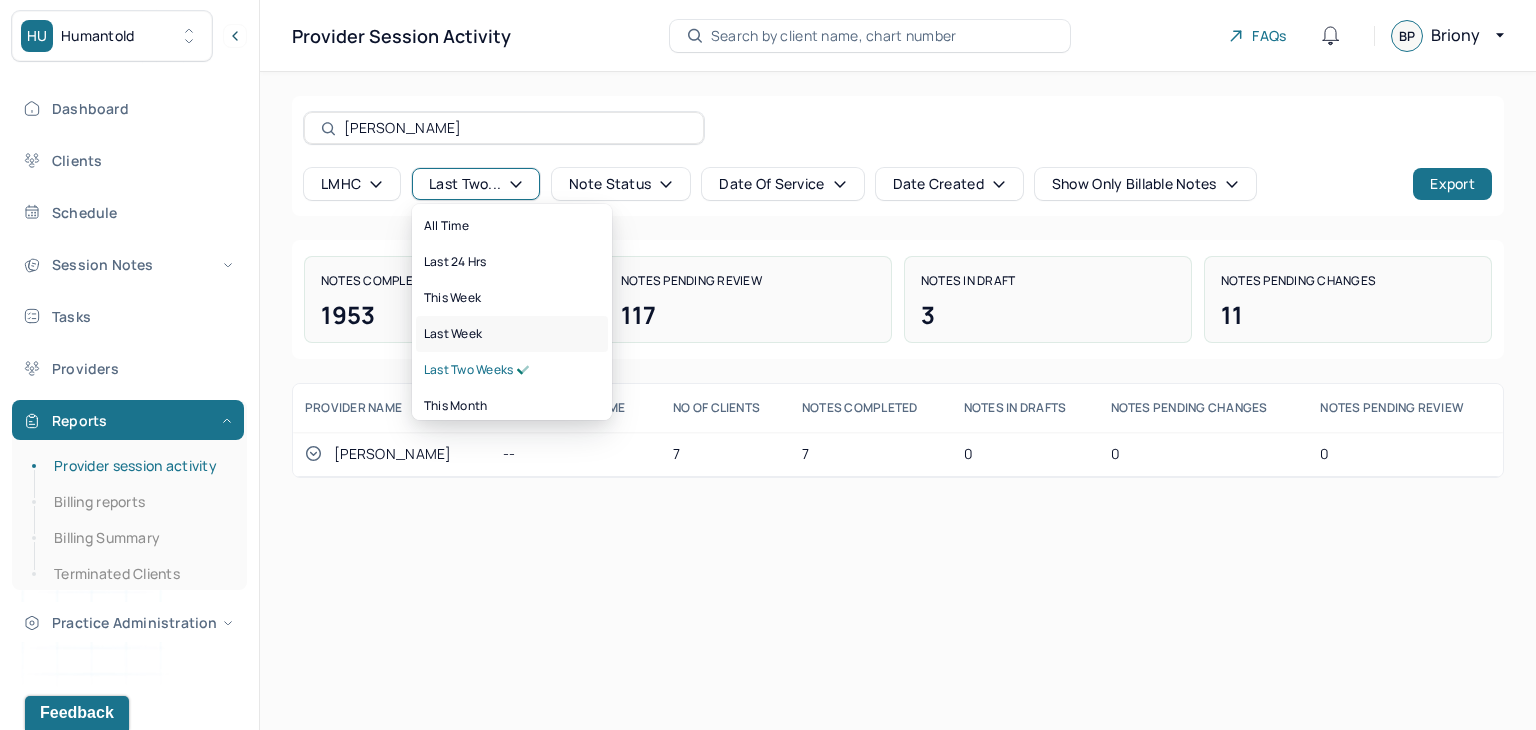 click on "last week" at bounding box center [453, 334] 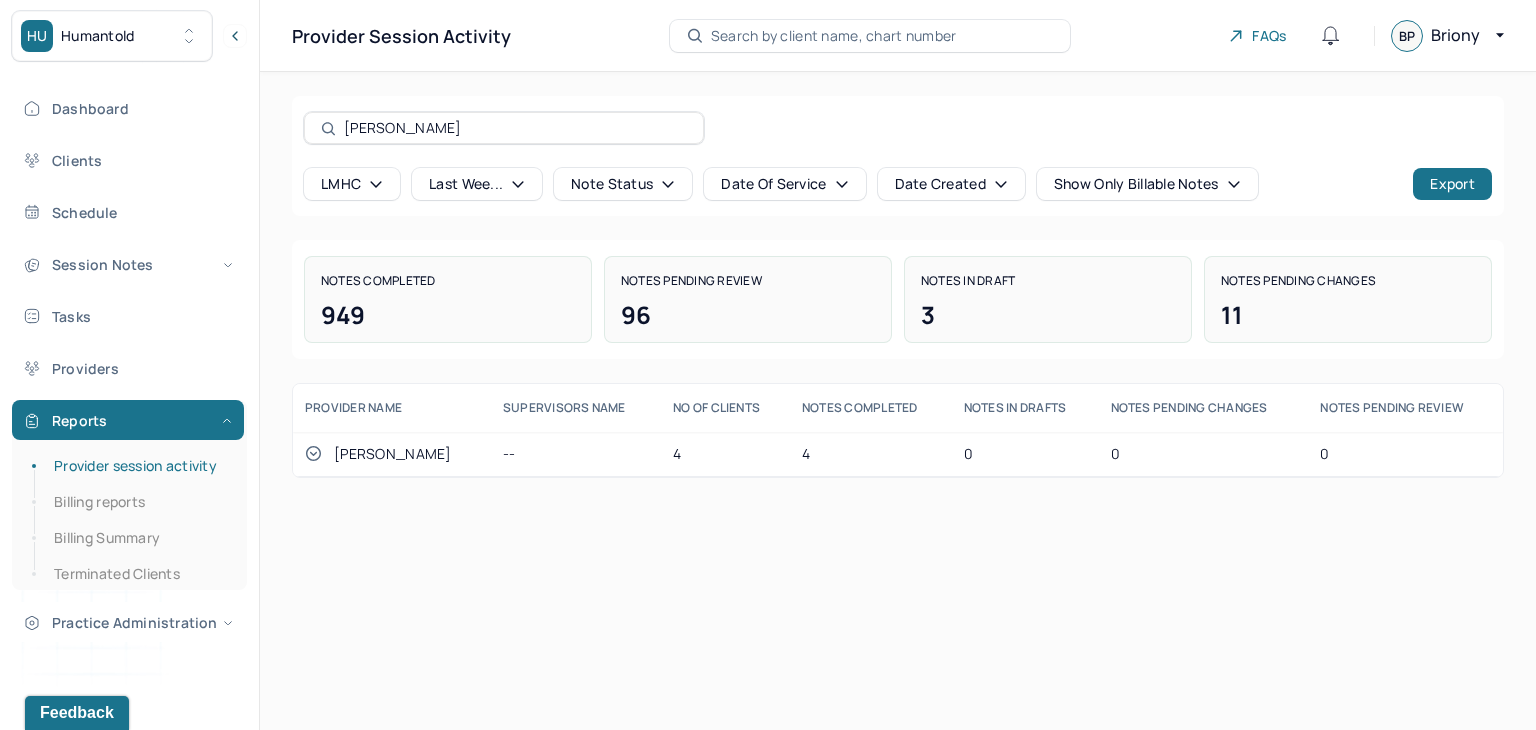 click on "last wee..." at bounding box center [477, 184] 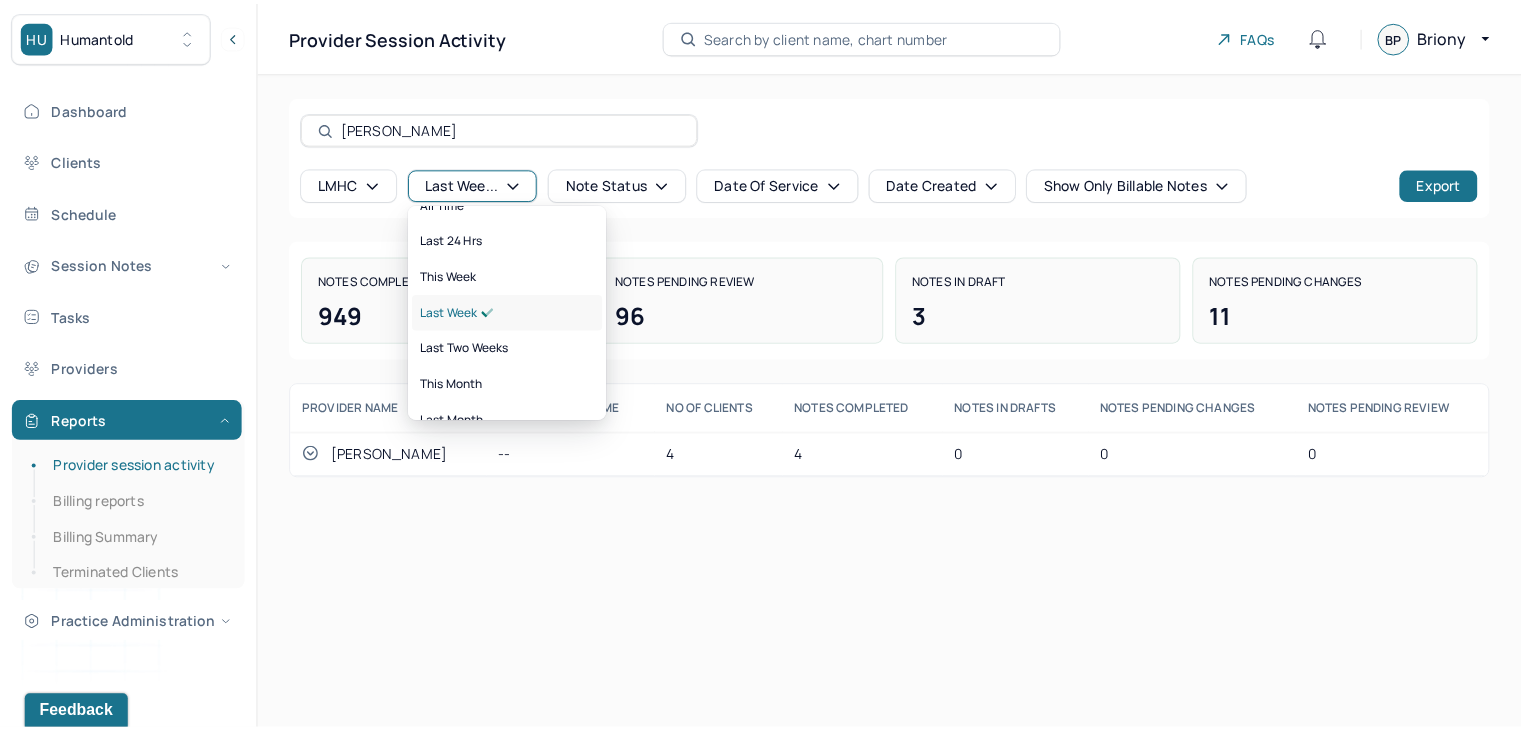 scroll, scrollTop: 20, scrollLeft: 0, axis: vertical 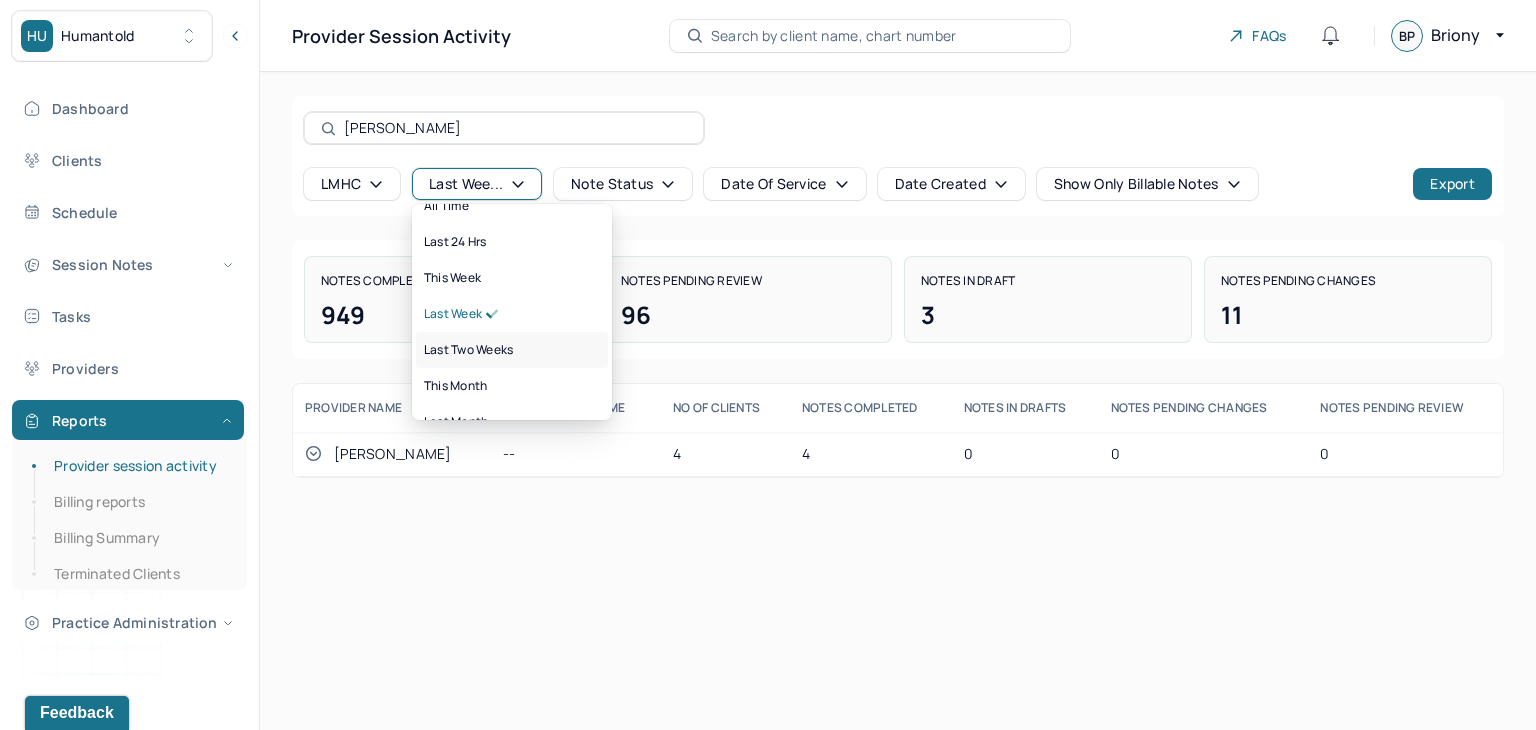click on "last two weeks" at bounding box center [468, 350] 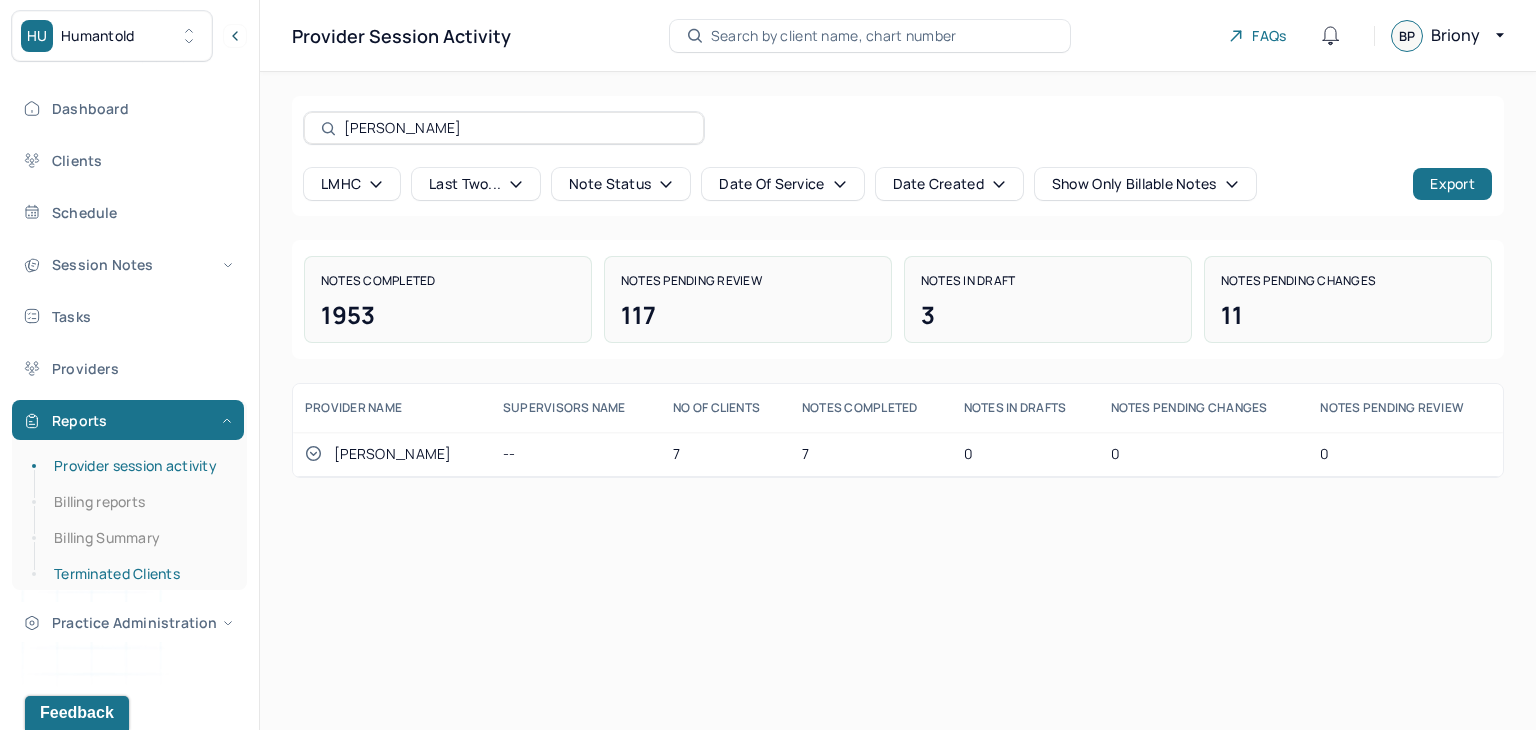 click on "Terminated Clients" at bounding box center (139, 574) 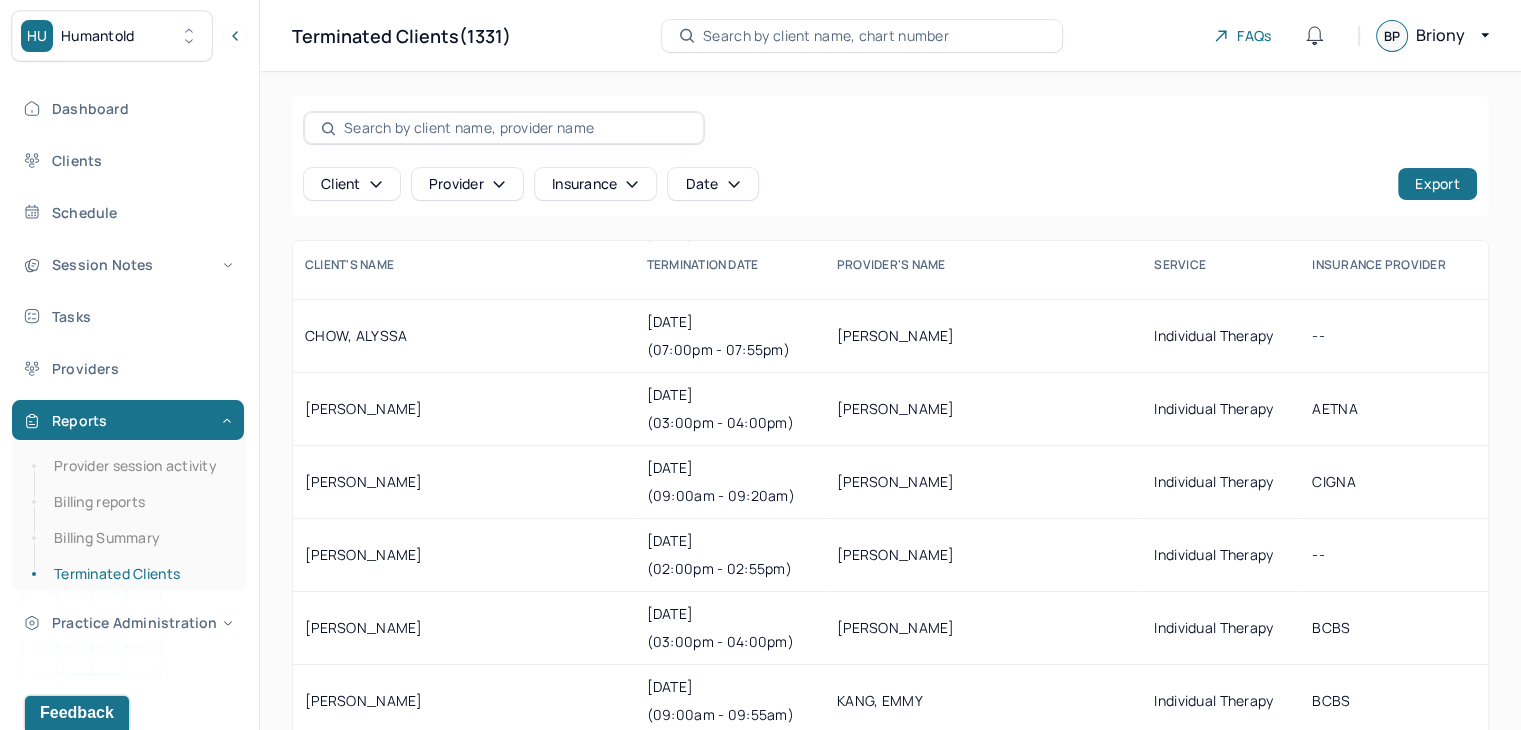 scroll, scrollTop: 1672, scrollLeft: 0, axis: vertical 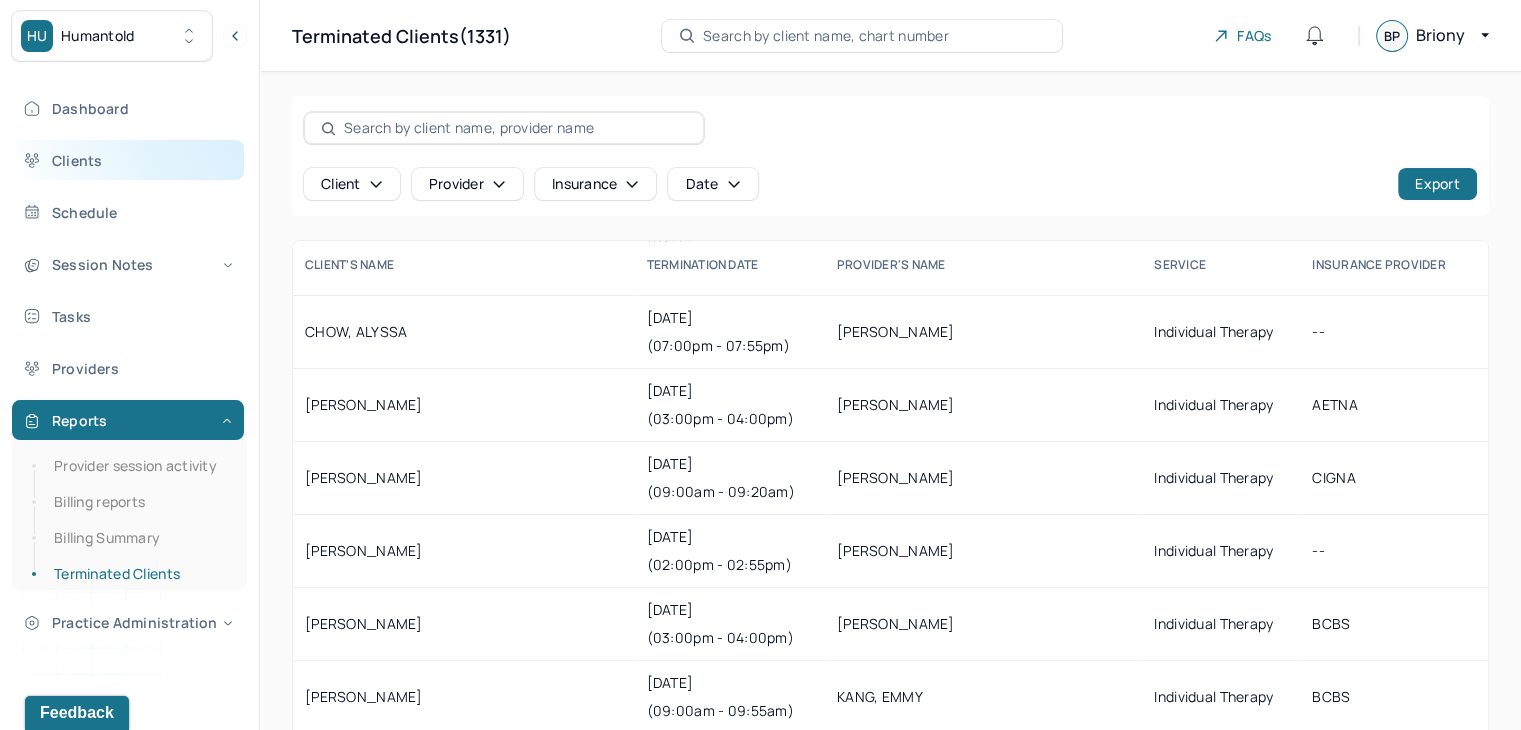 click on "Clients" at bounding box center [128, 160] 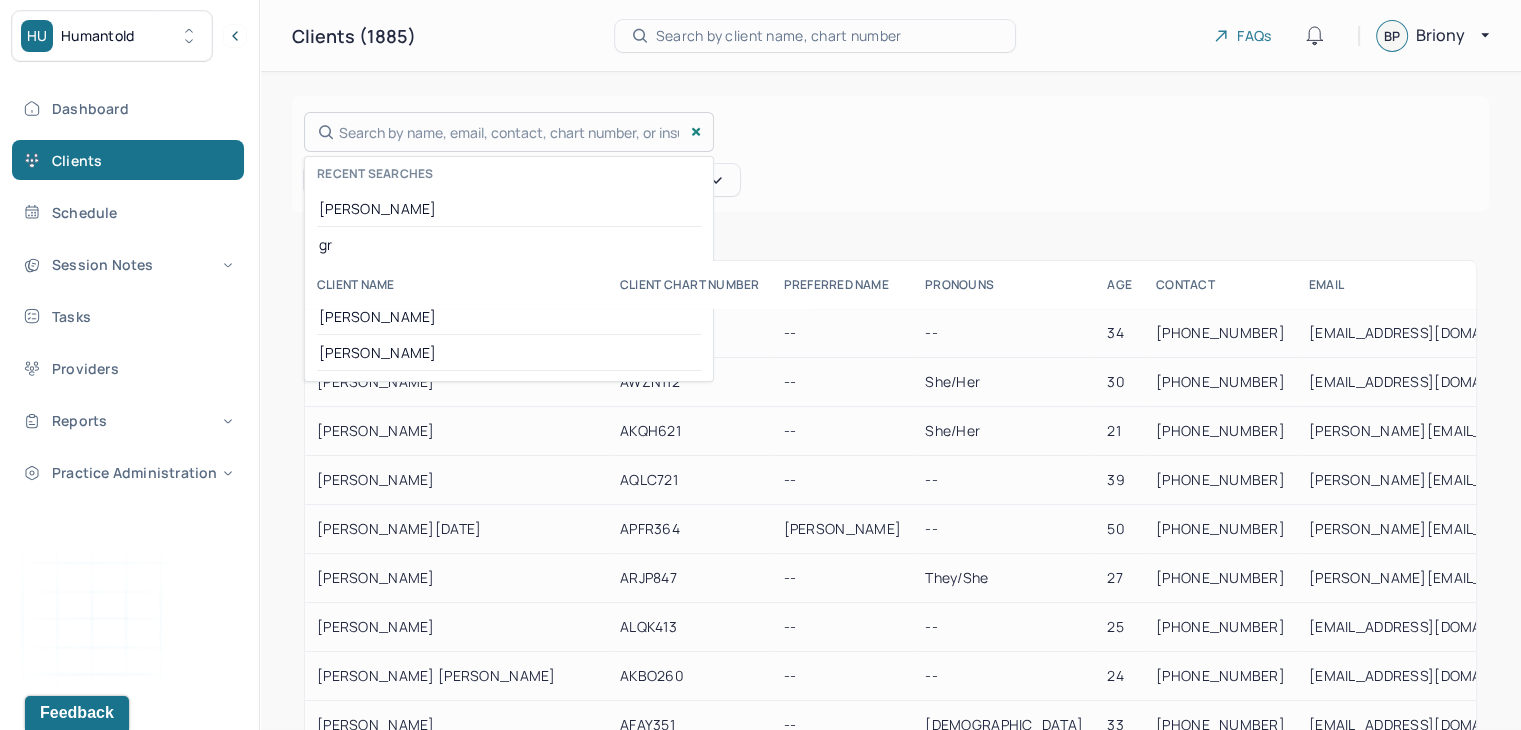 click on "Search by name, email, contact, chart number, or insurance id... Recent searches [PERSON_NAME] [PERSON_NAME][MEDICAL_DATA]" at bounding box center (509, 132) 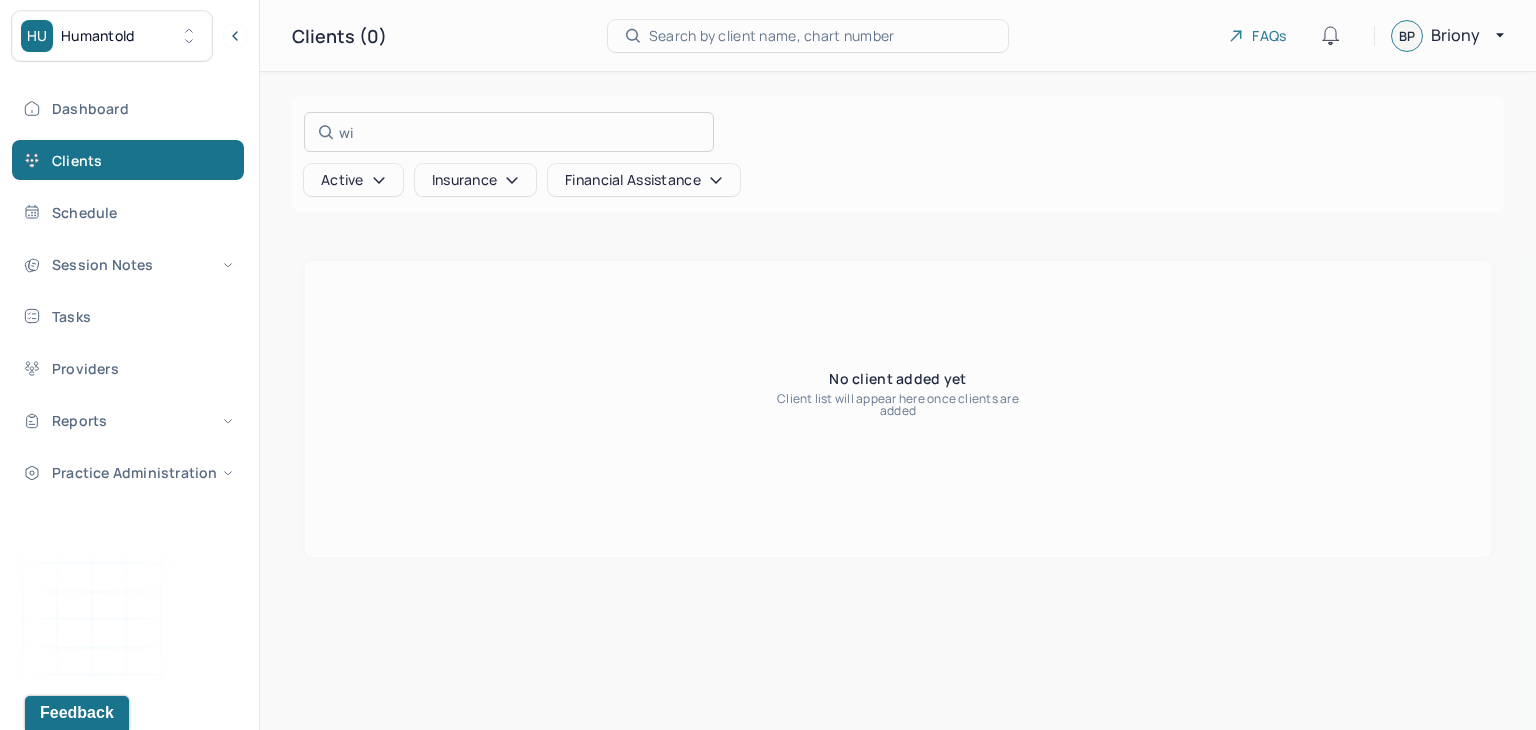 type on "w" 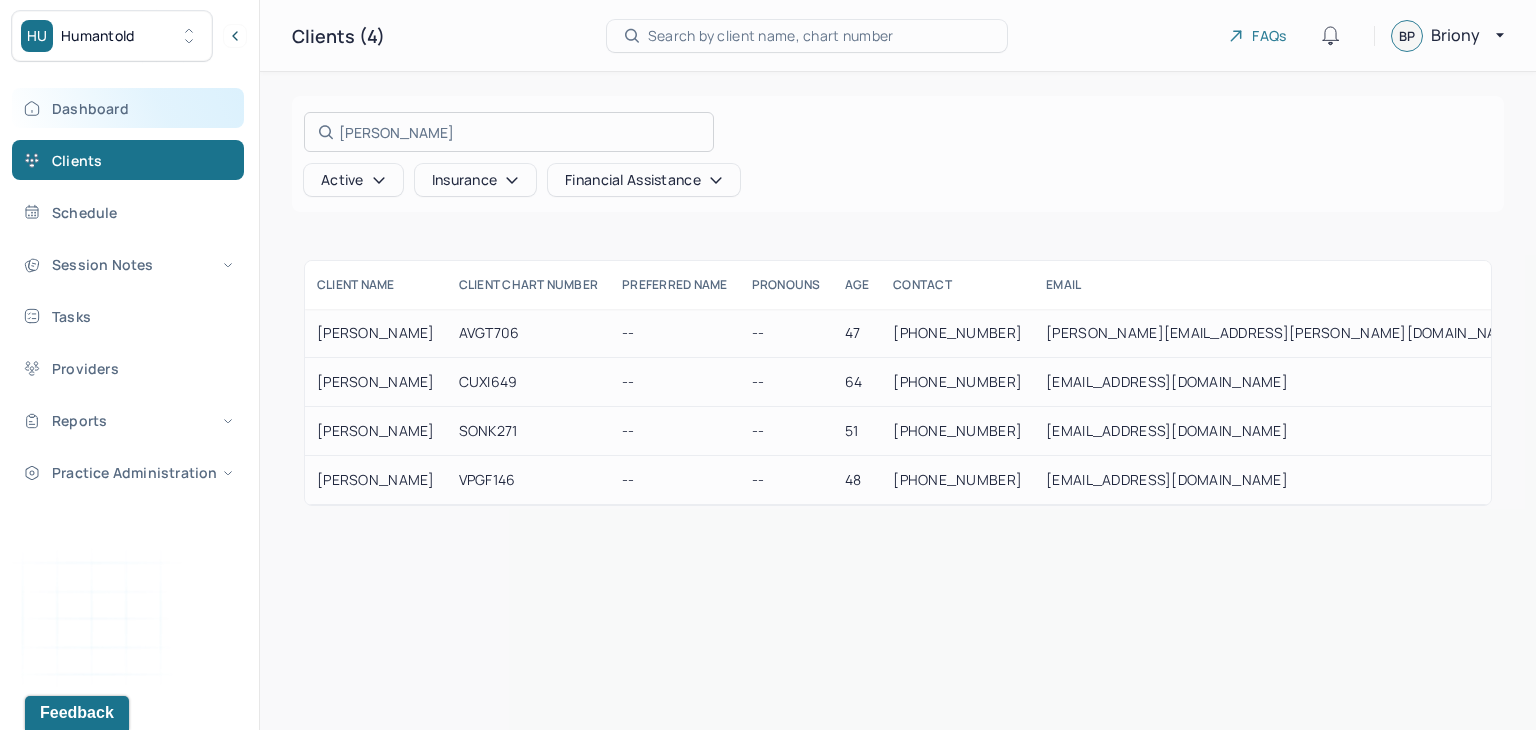 type on "[PERSON_NAME]" 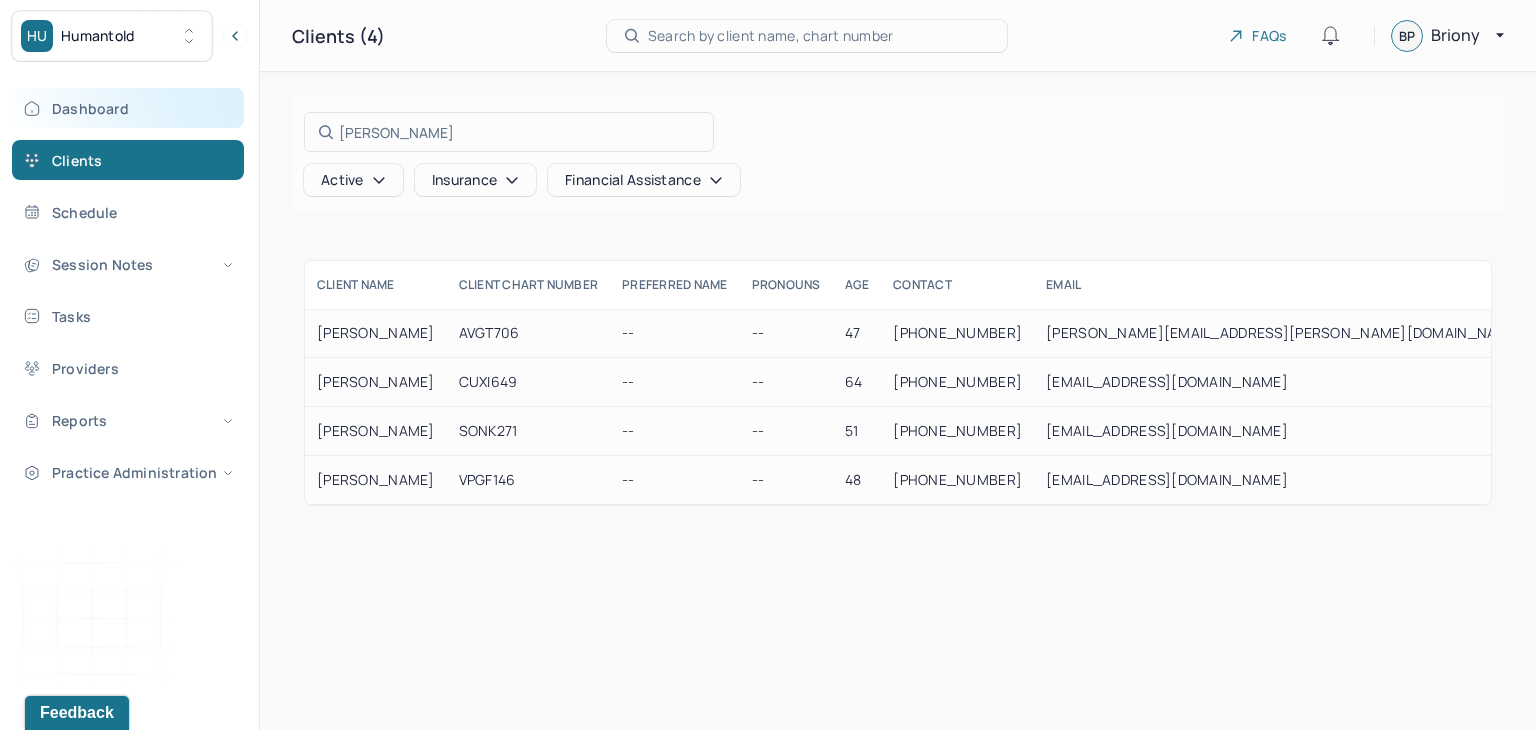click on "Dashboard" at bounding box center [128, 108] 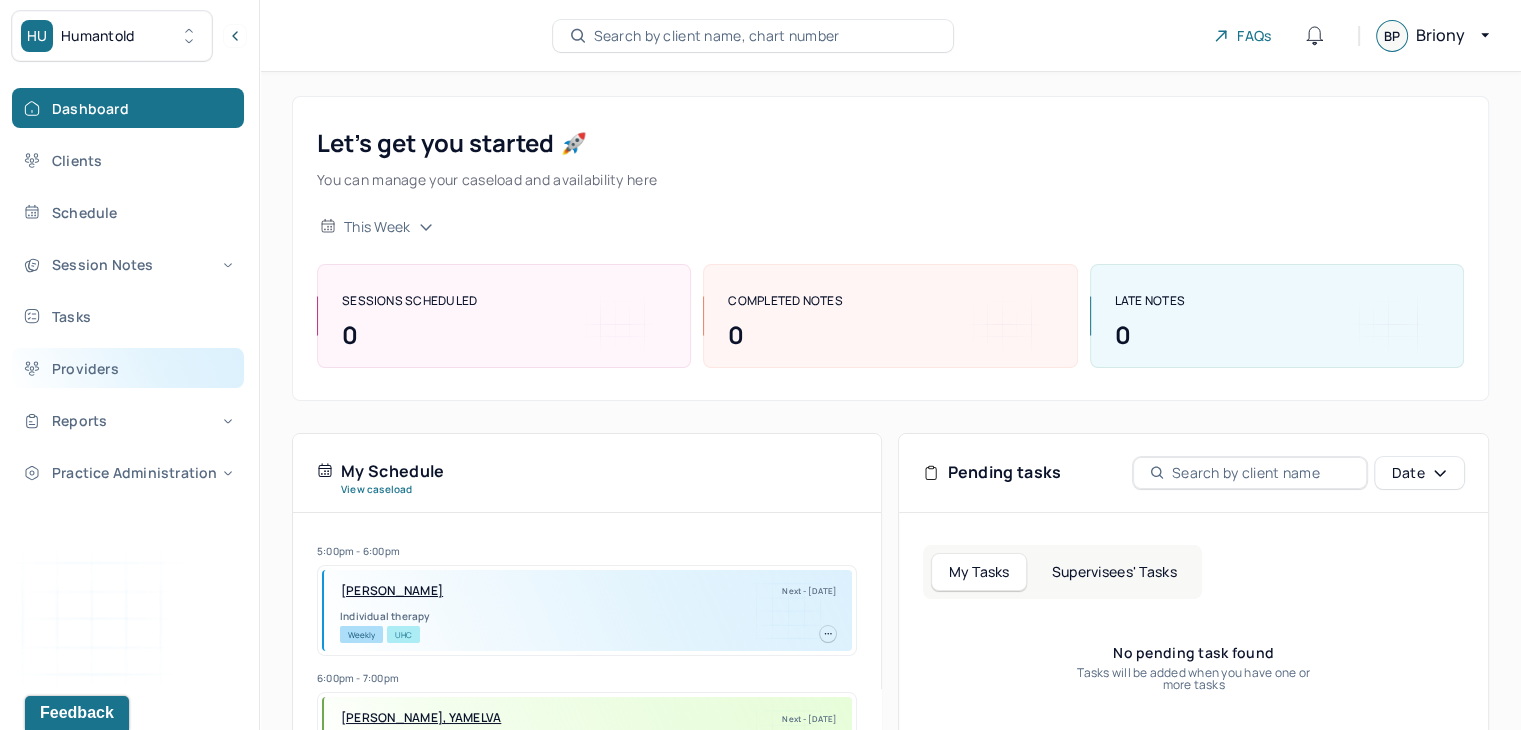 click on "Providers" at bounding box center [128, 368] 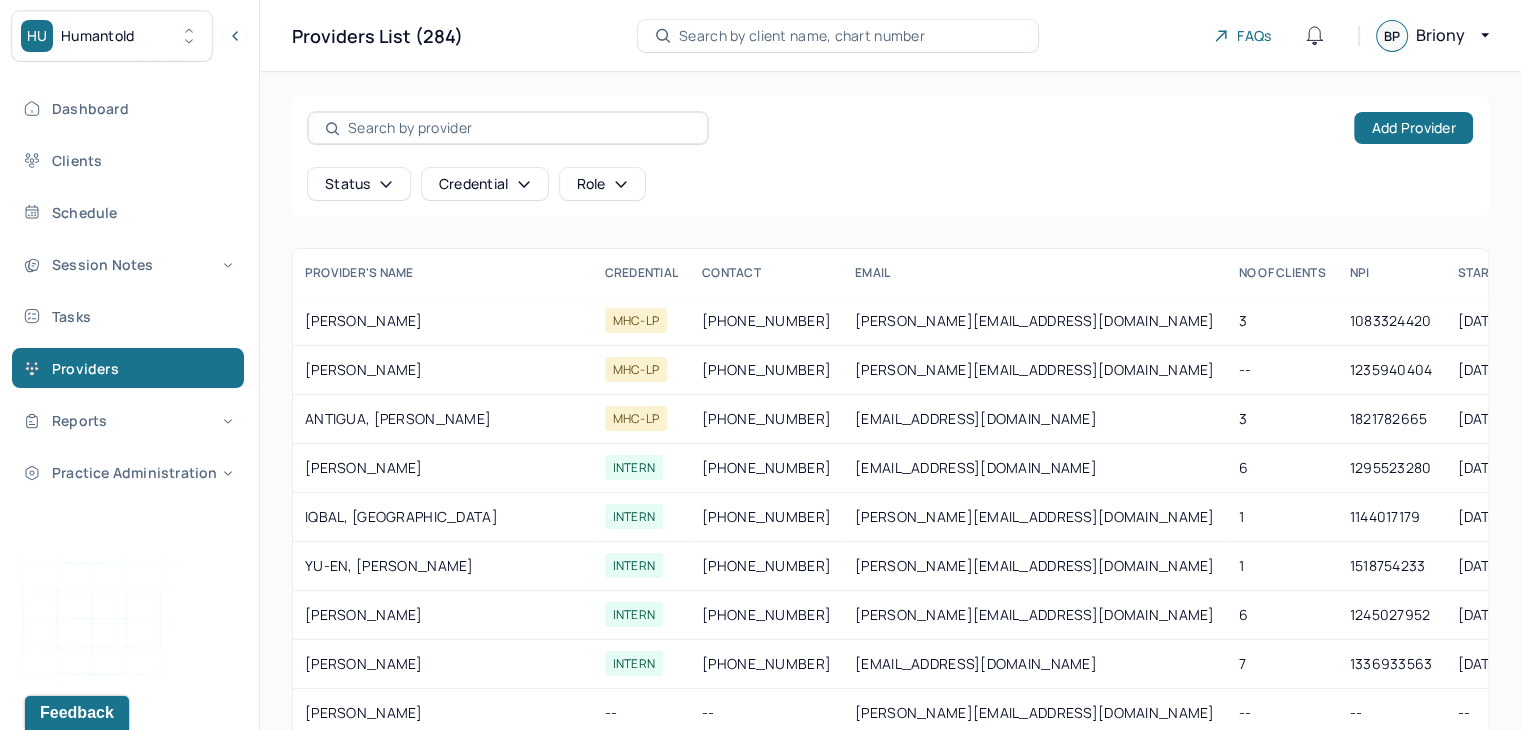 click at bounding box center (519, 128) 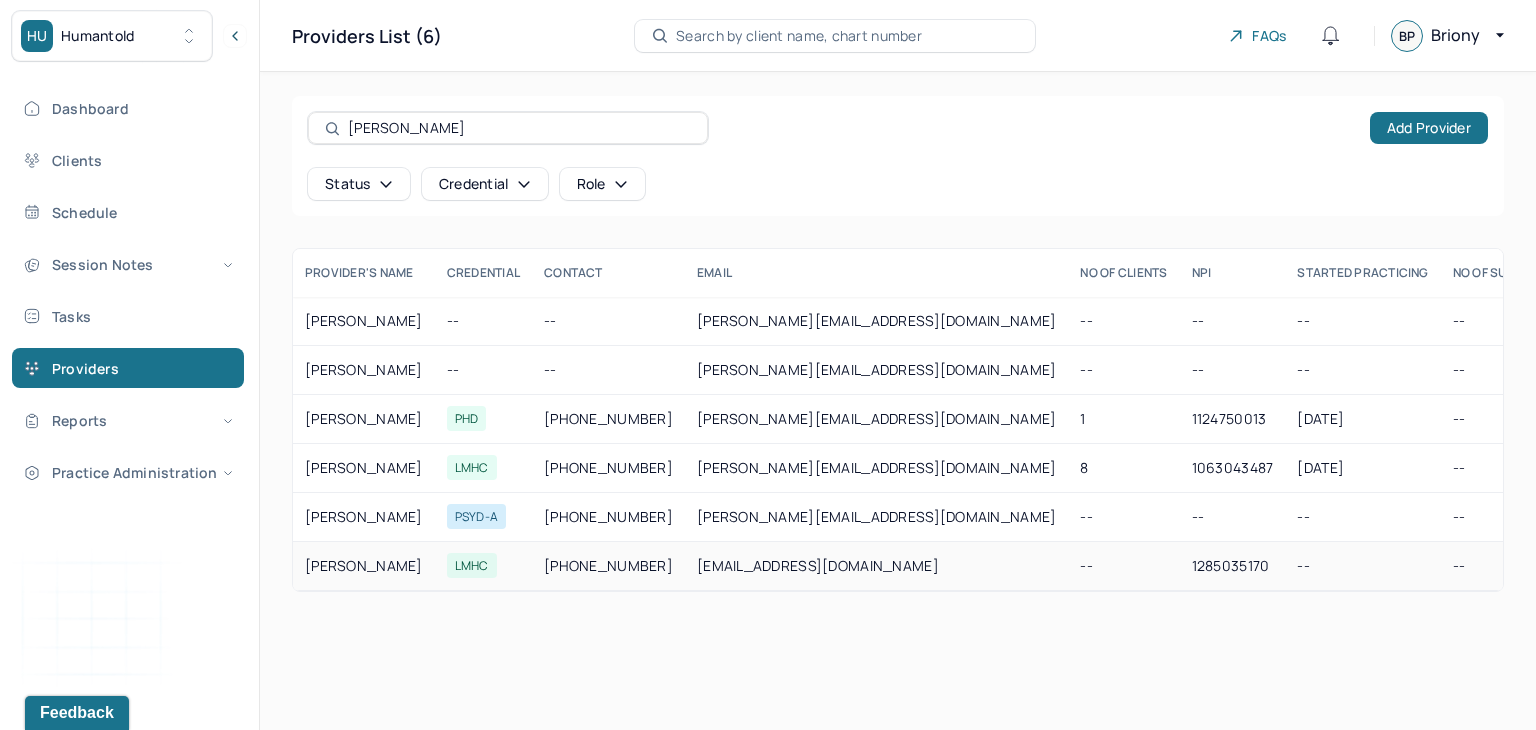 type on "[PERSON_NAME]" 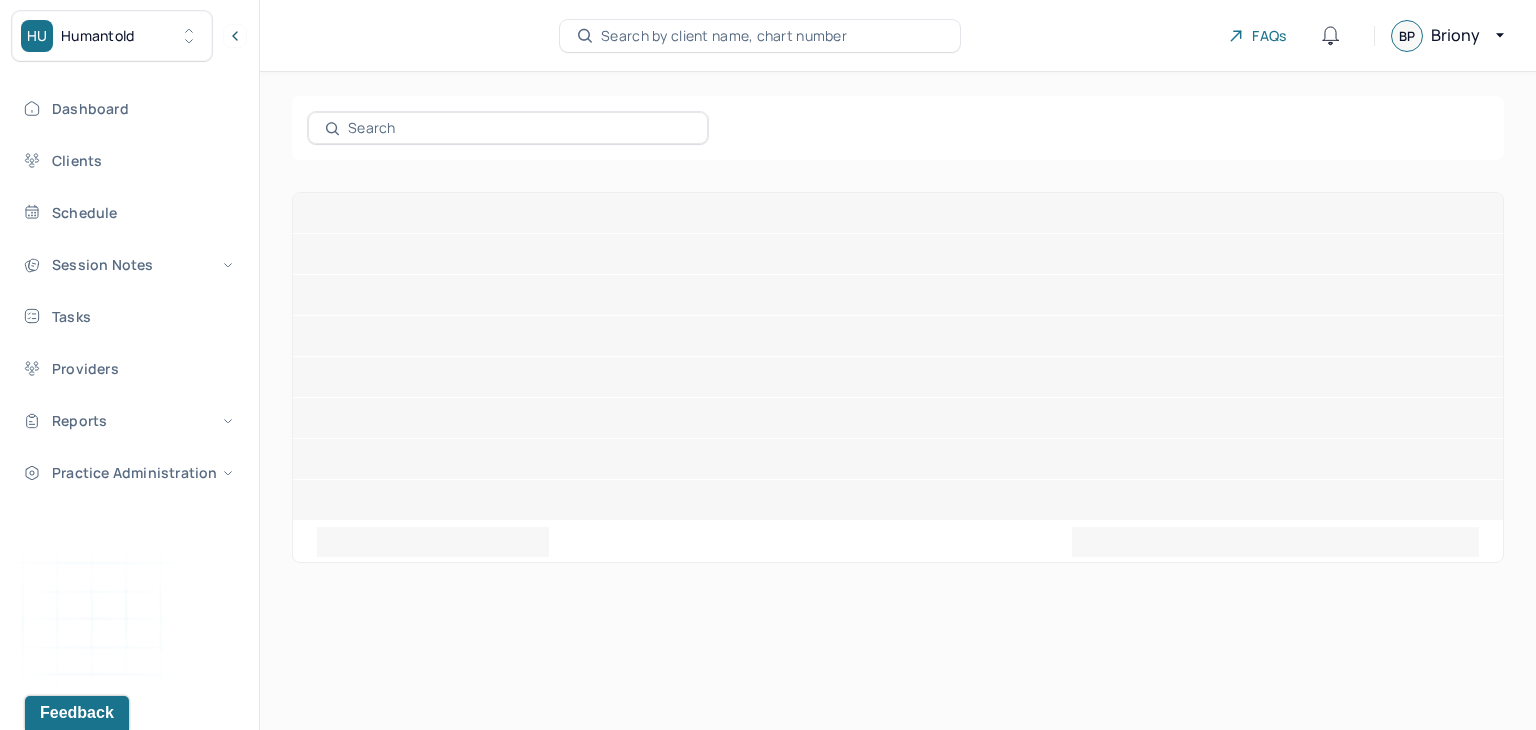 click on "Search by client name, chart number     FAQs     BP [PERSON_NAME]" at bounding box center (898, 365) 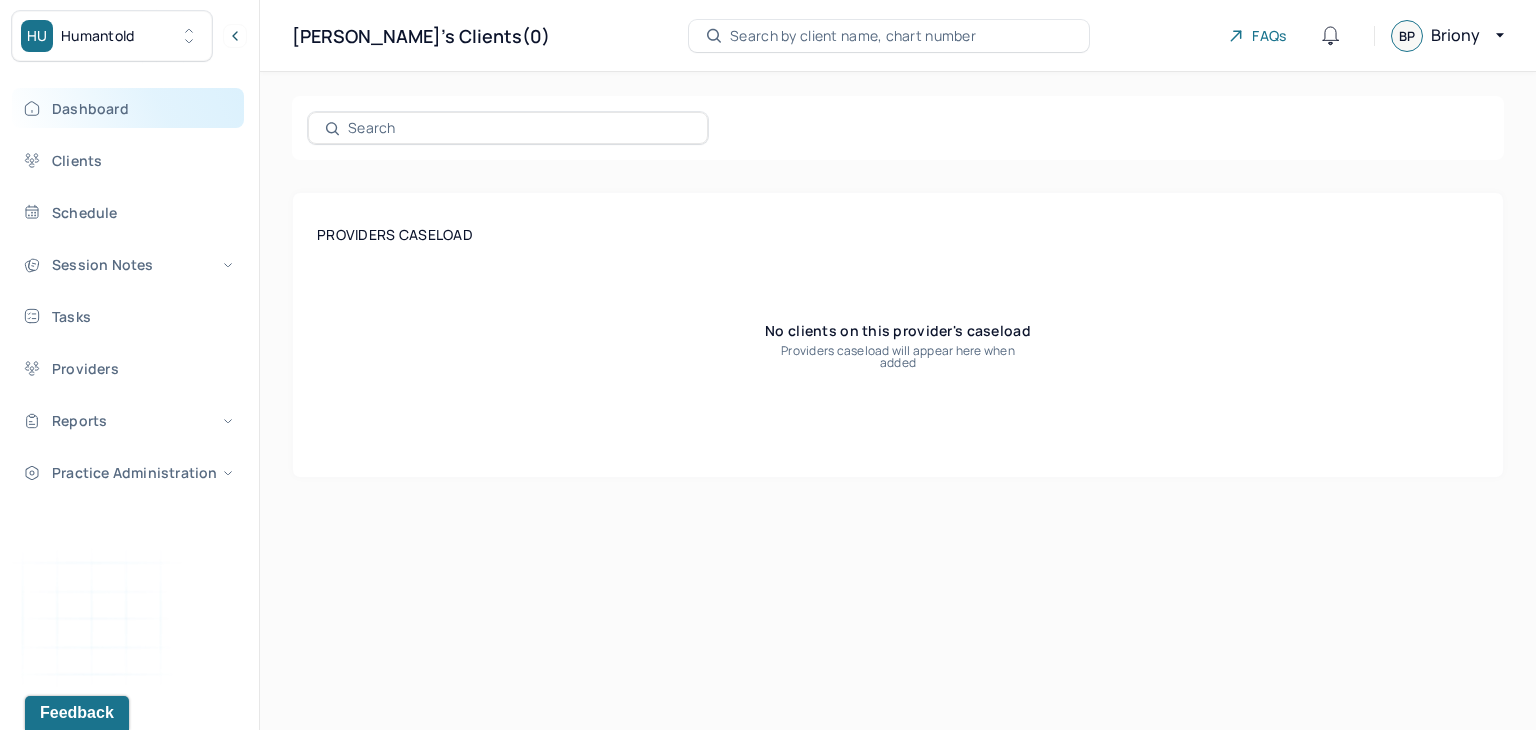 click on "Dashboard" at bounding box center [128, 108] 